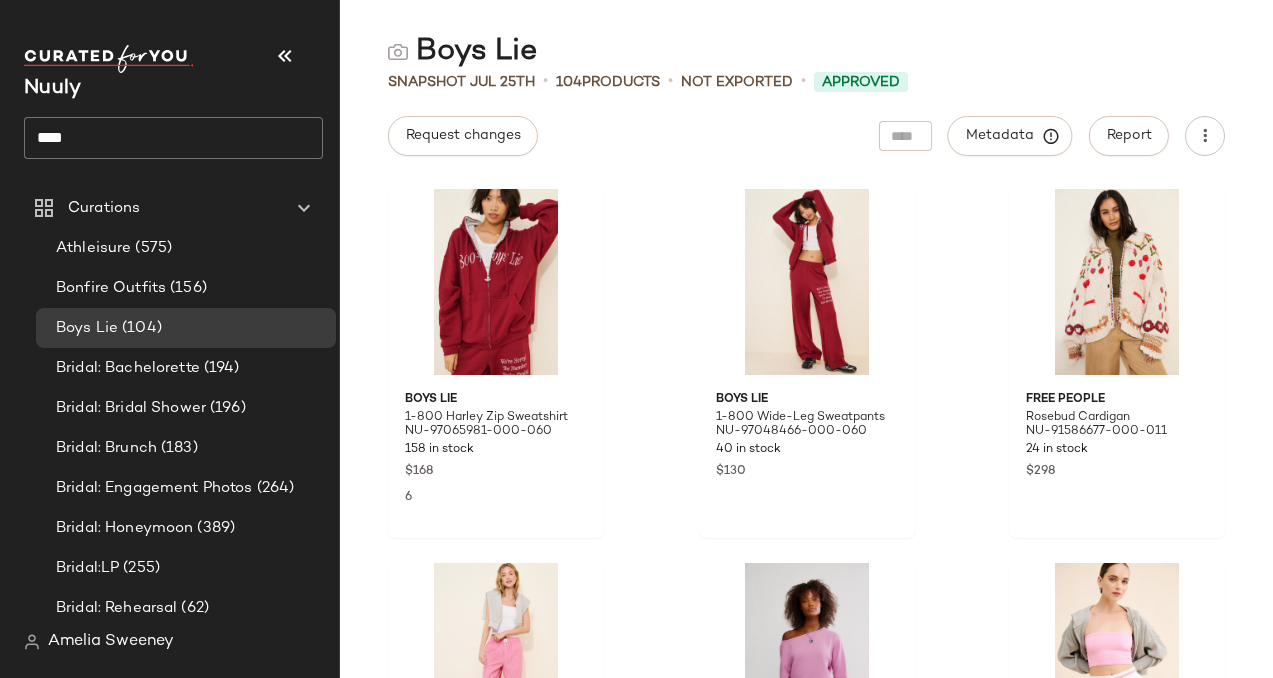 scroll, scrollTop: 0, scrollLeft: 0, axis: both 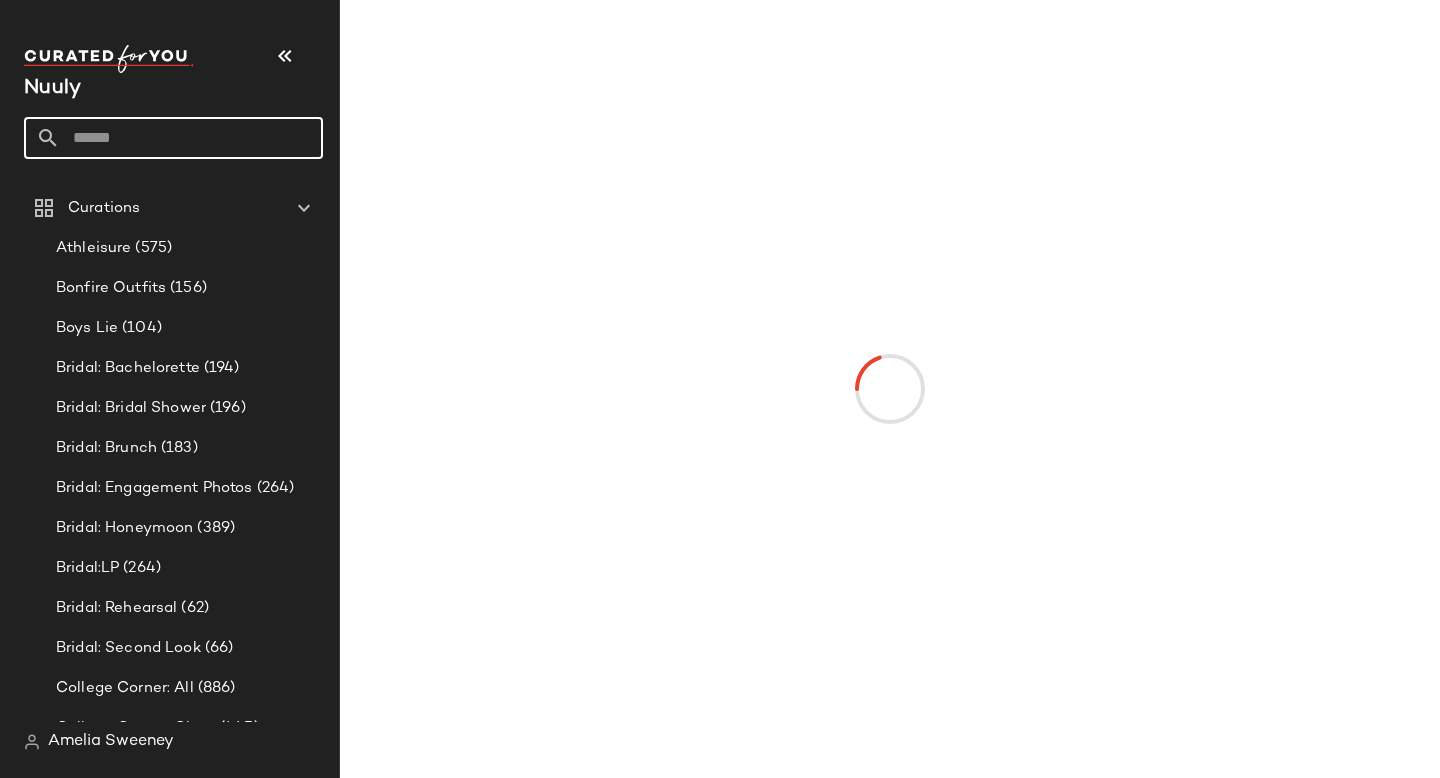 click 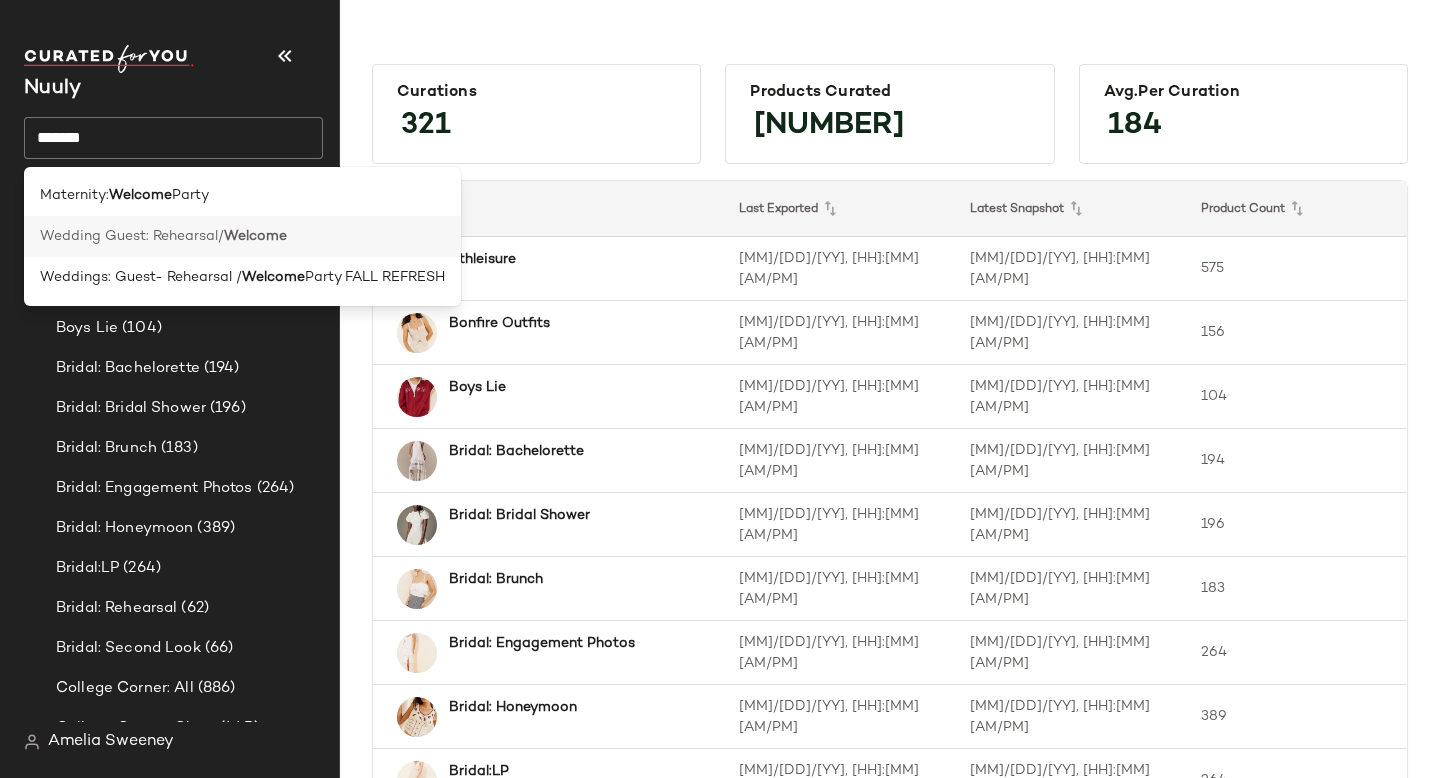 click on "Wedding Guest: Rehearsal/" at bounding box center (132, 236) 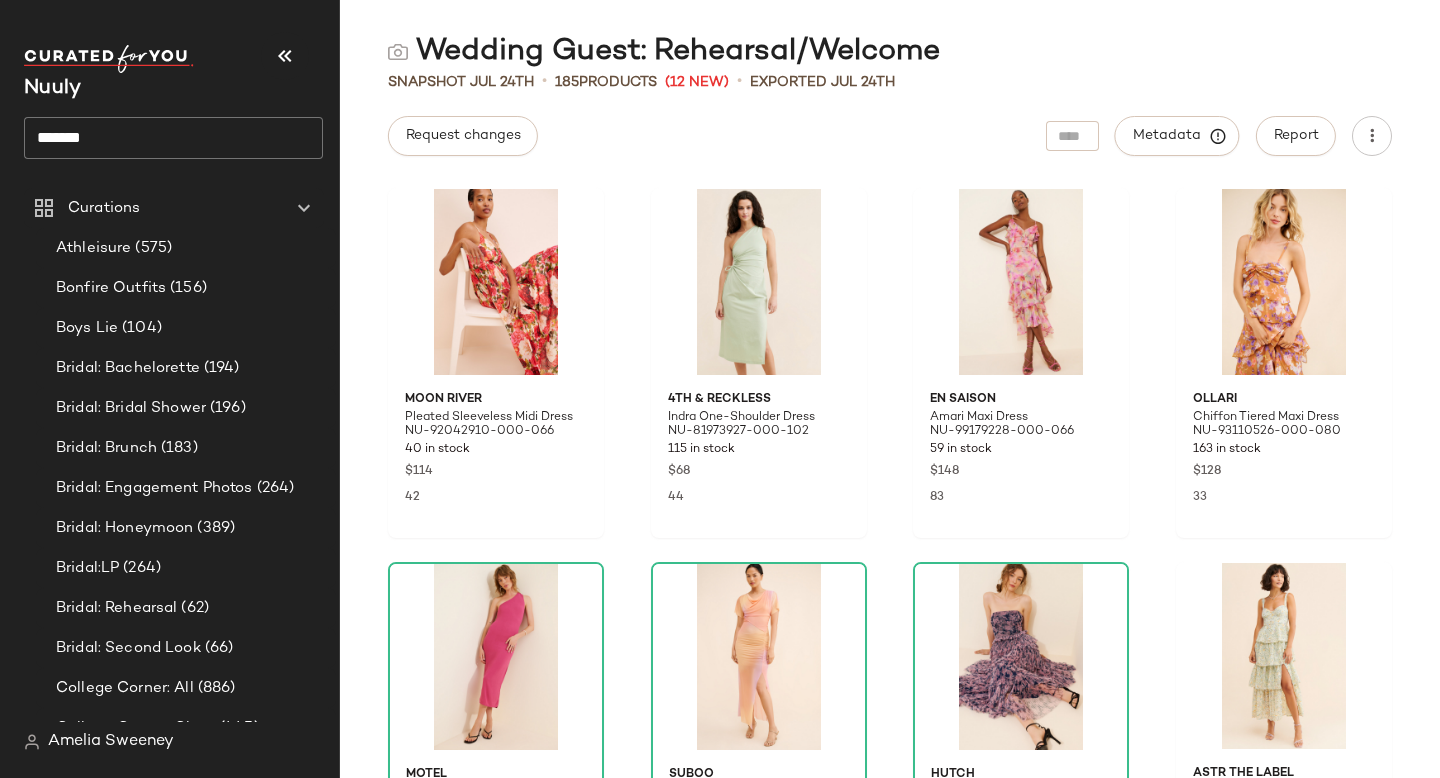 click on "*******" 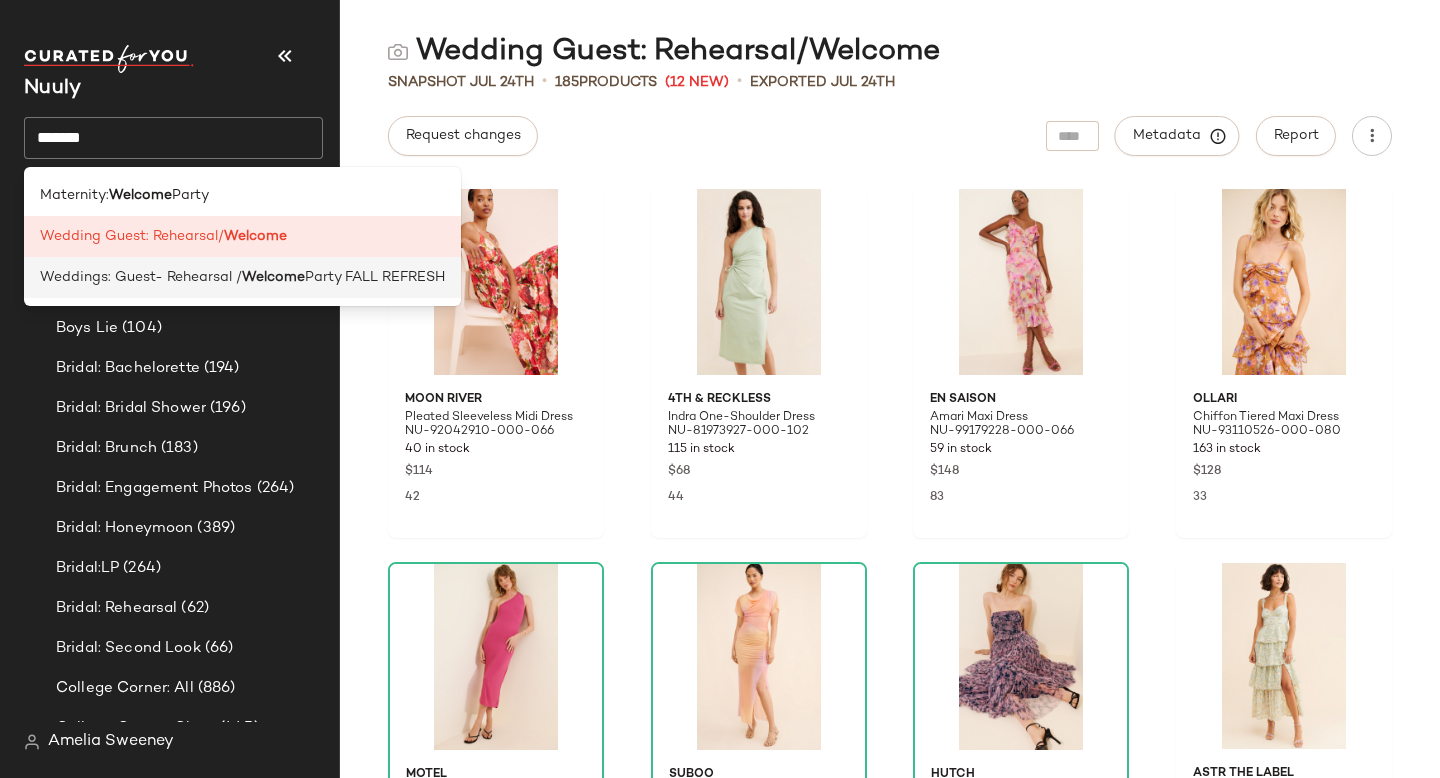 click on "Weddings: Guest- Rehearsal /" at bounding box center [141, 277] 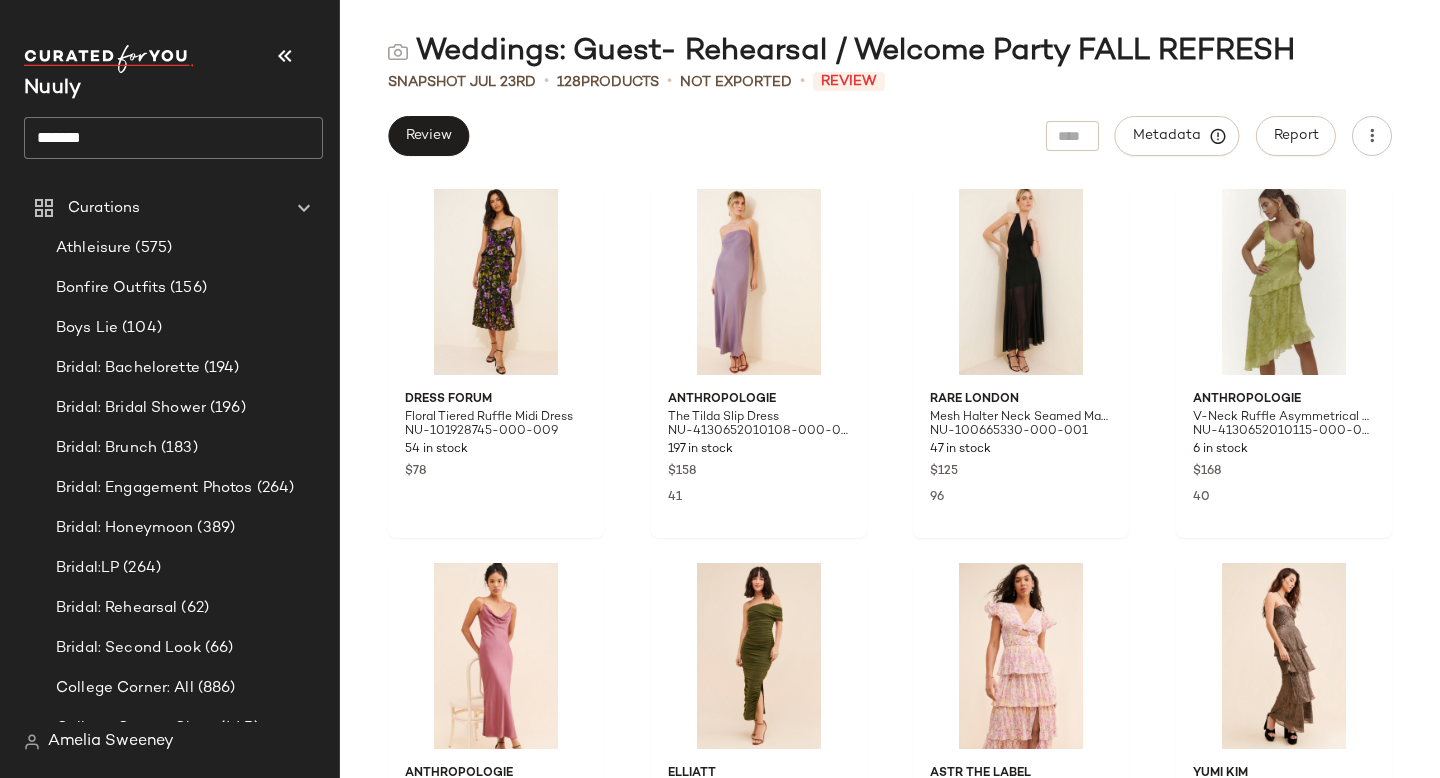 click on "*******" 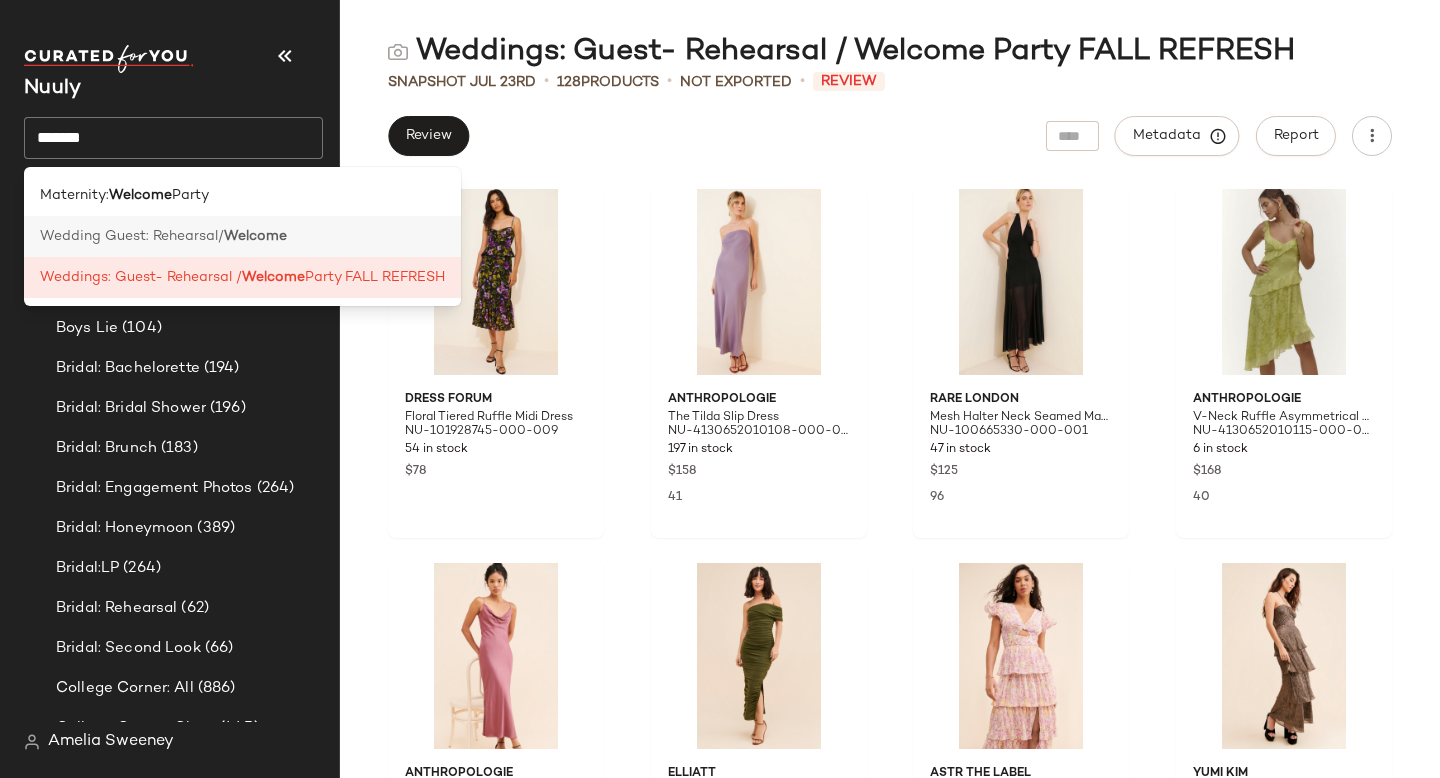 click on "Wedding Guest: Rehearsal/" at bounding box center (132, 236) 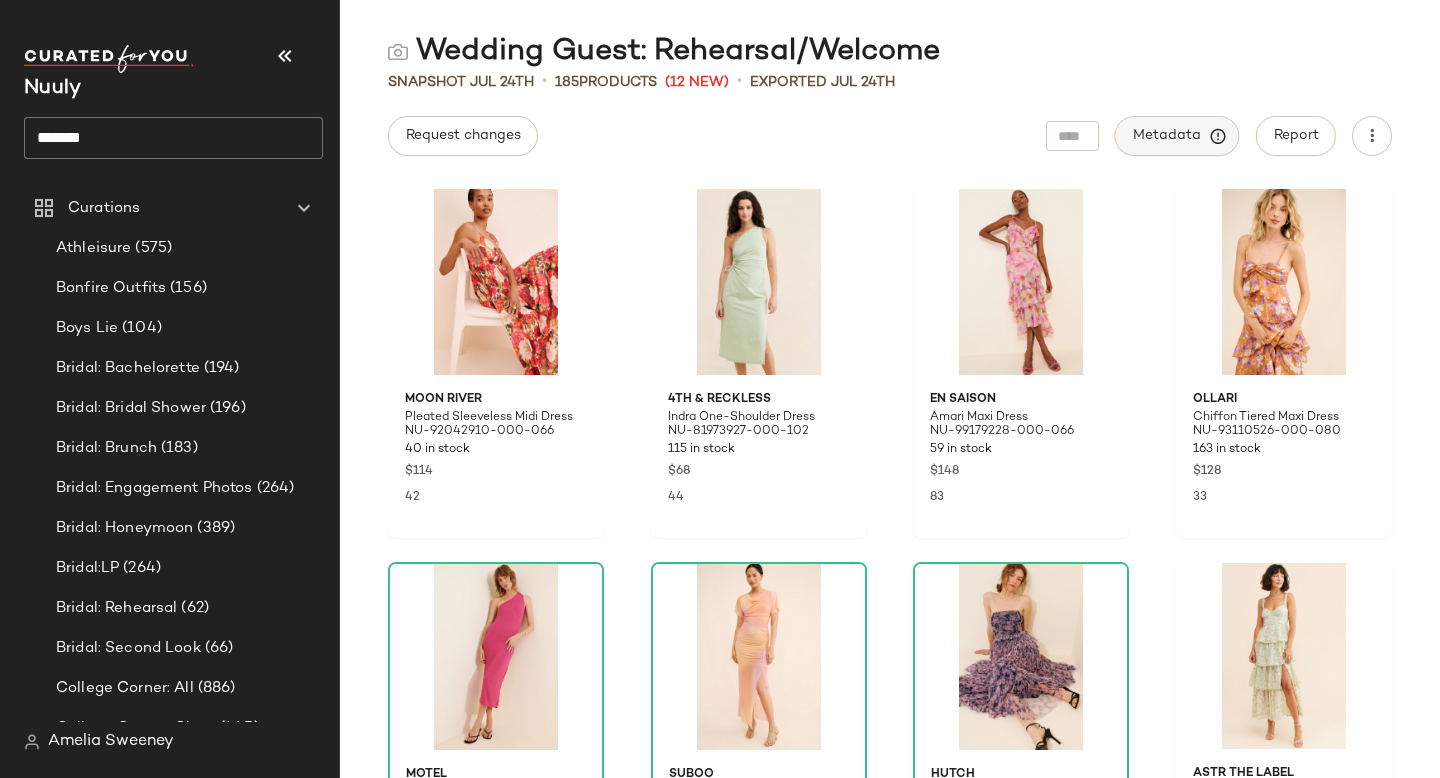 click on "Metadata" 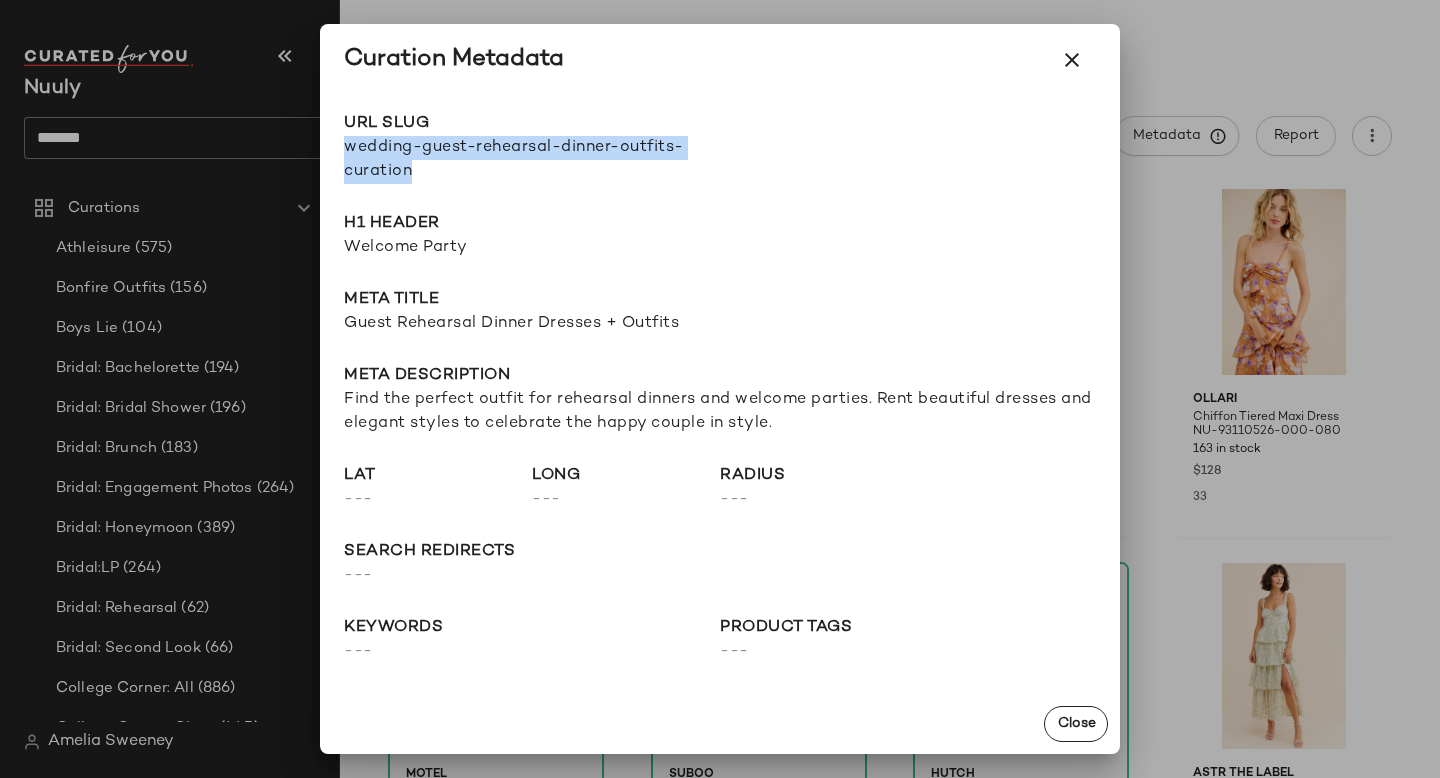 drag, startPoint x: 342, startPoint y: 146, endPoint x: 539, endPoint y: 182, distance: 200.26233 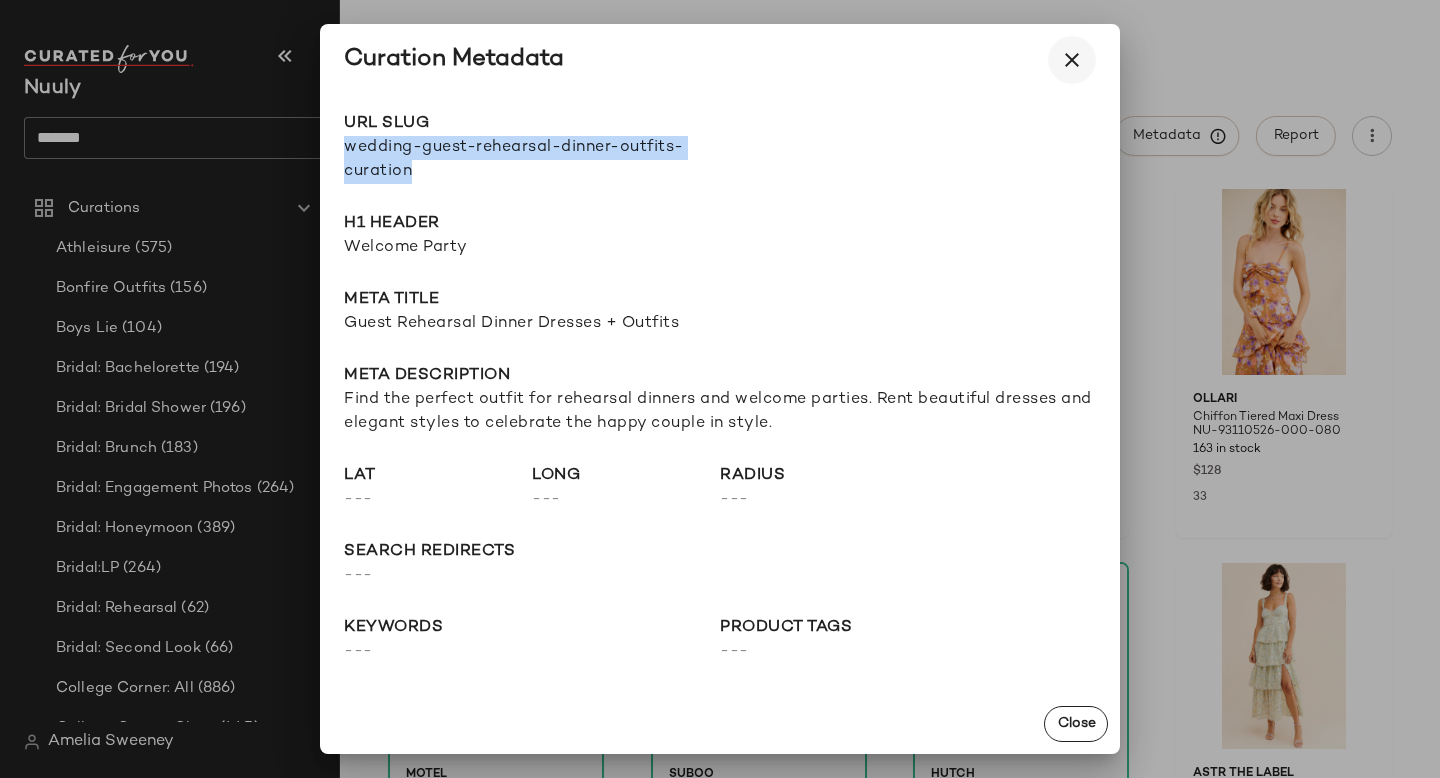 click at bounding box center [1072, 60] 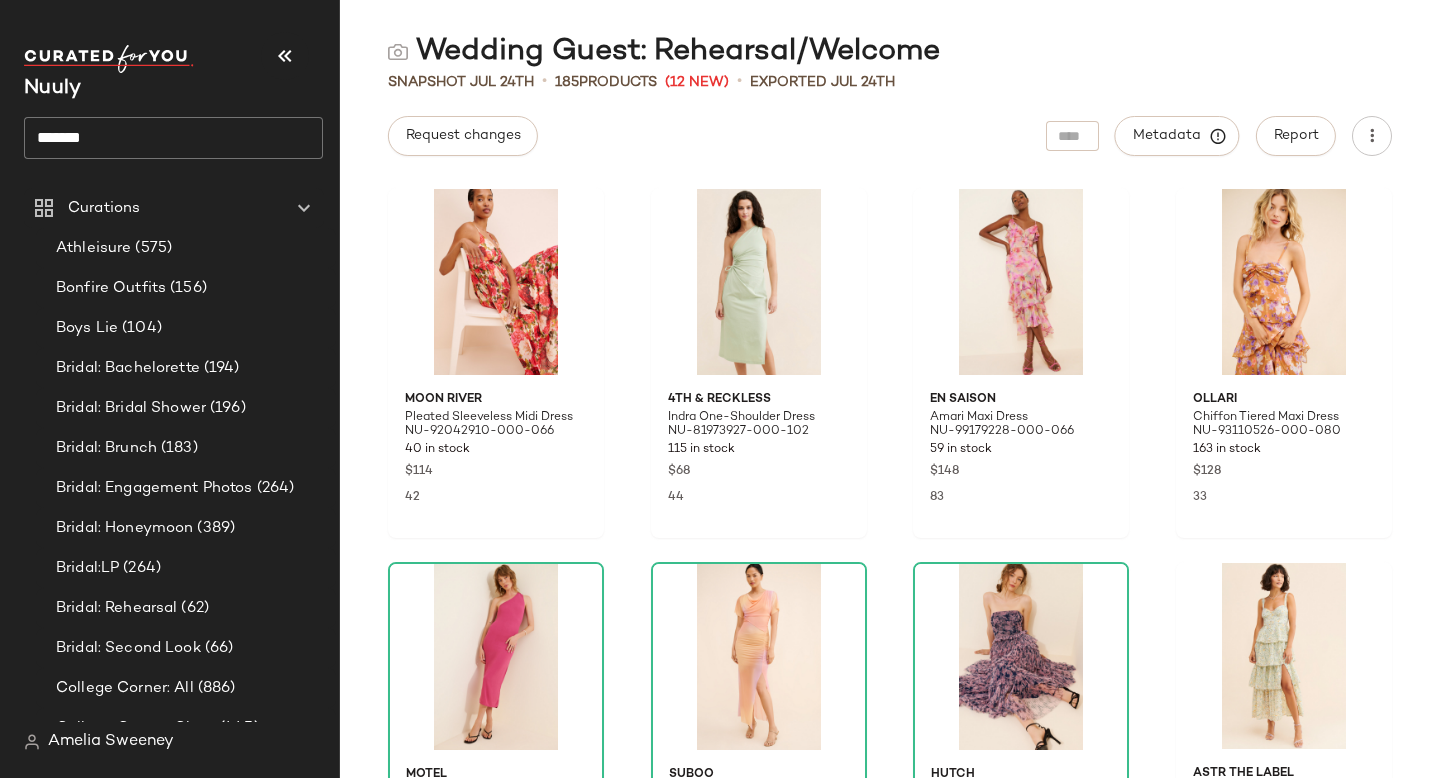 click on "*******" 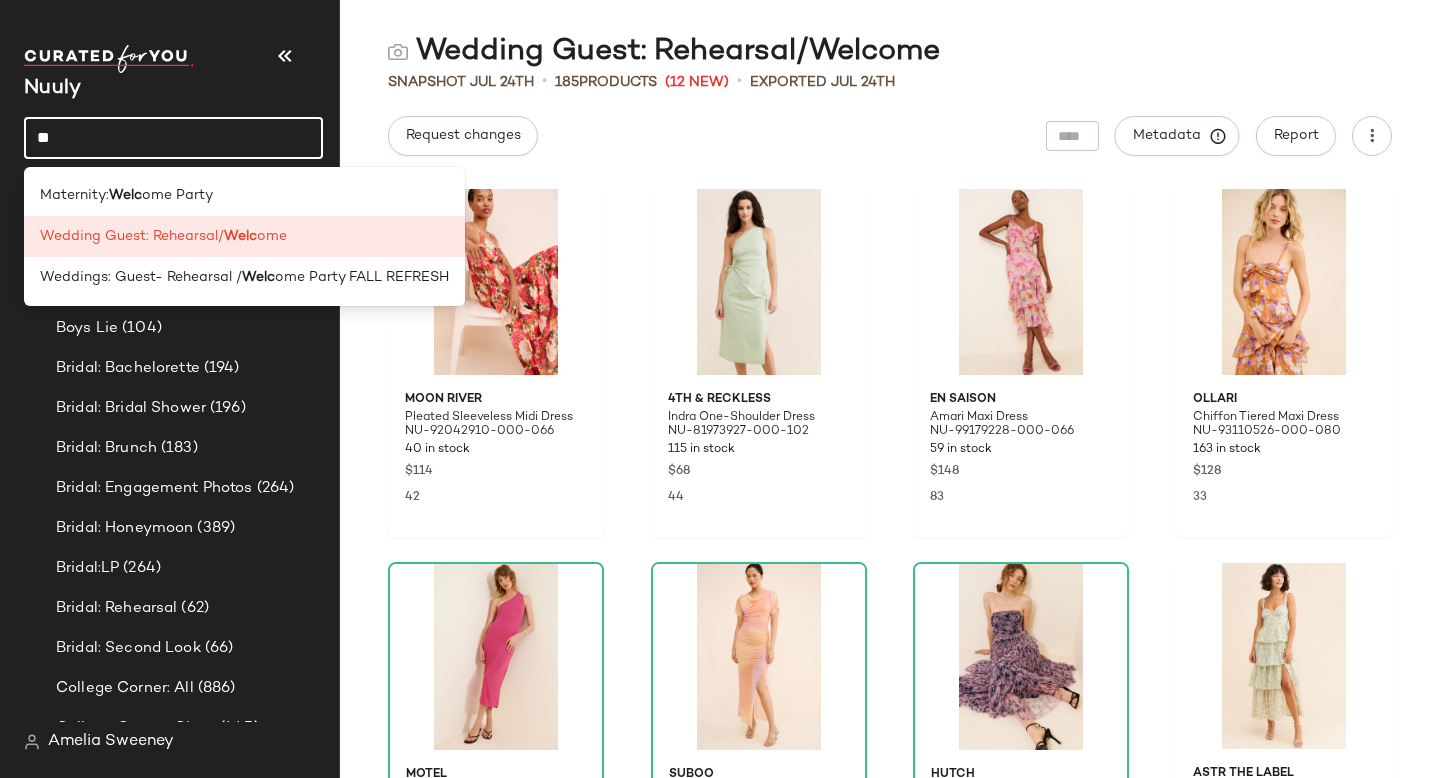 type on "*" 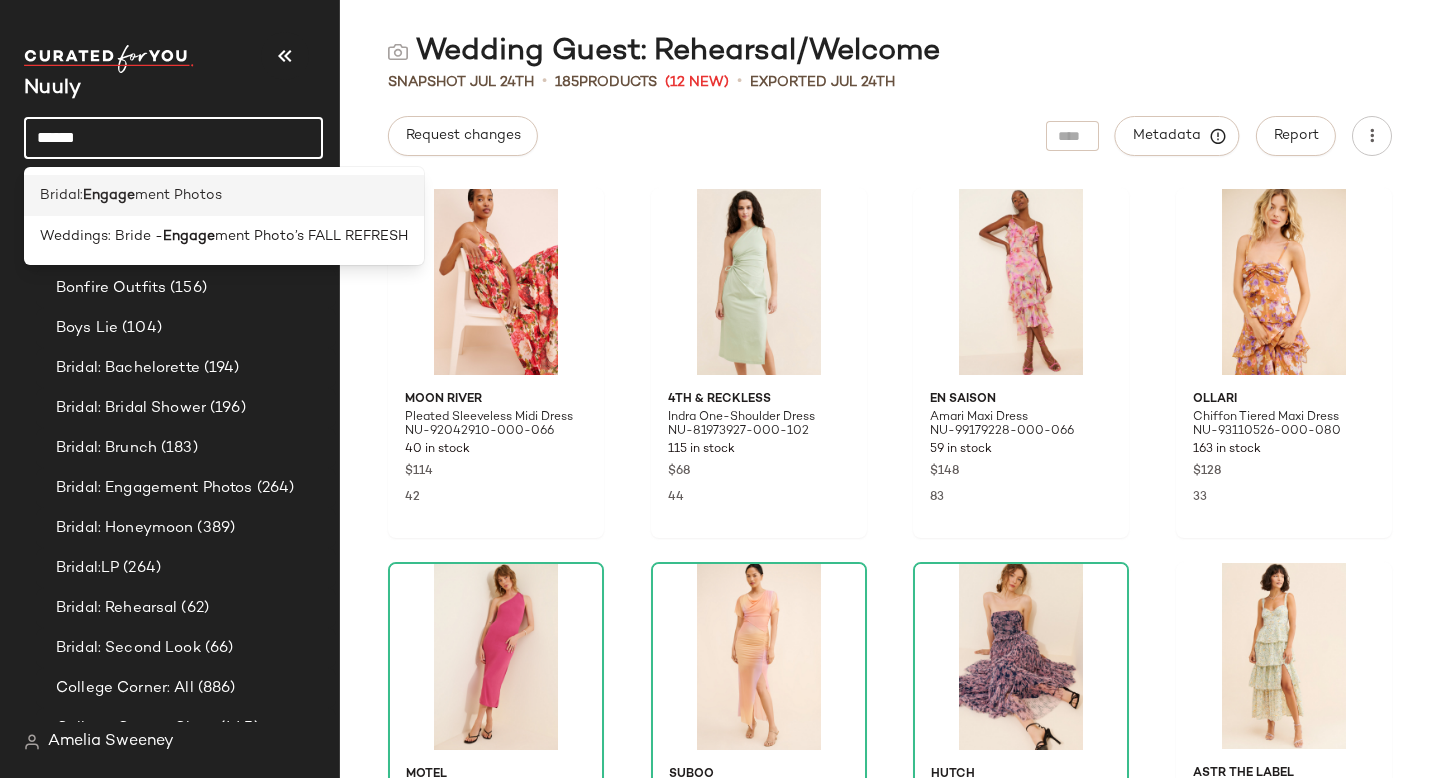 type on "******" 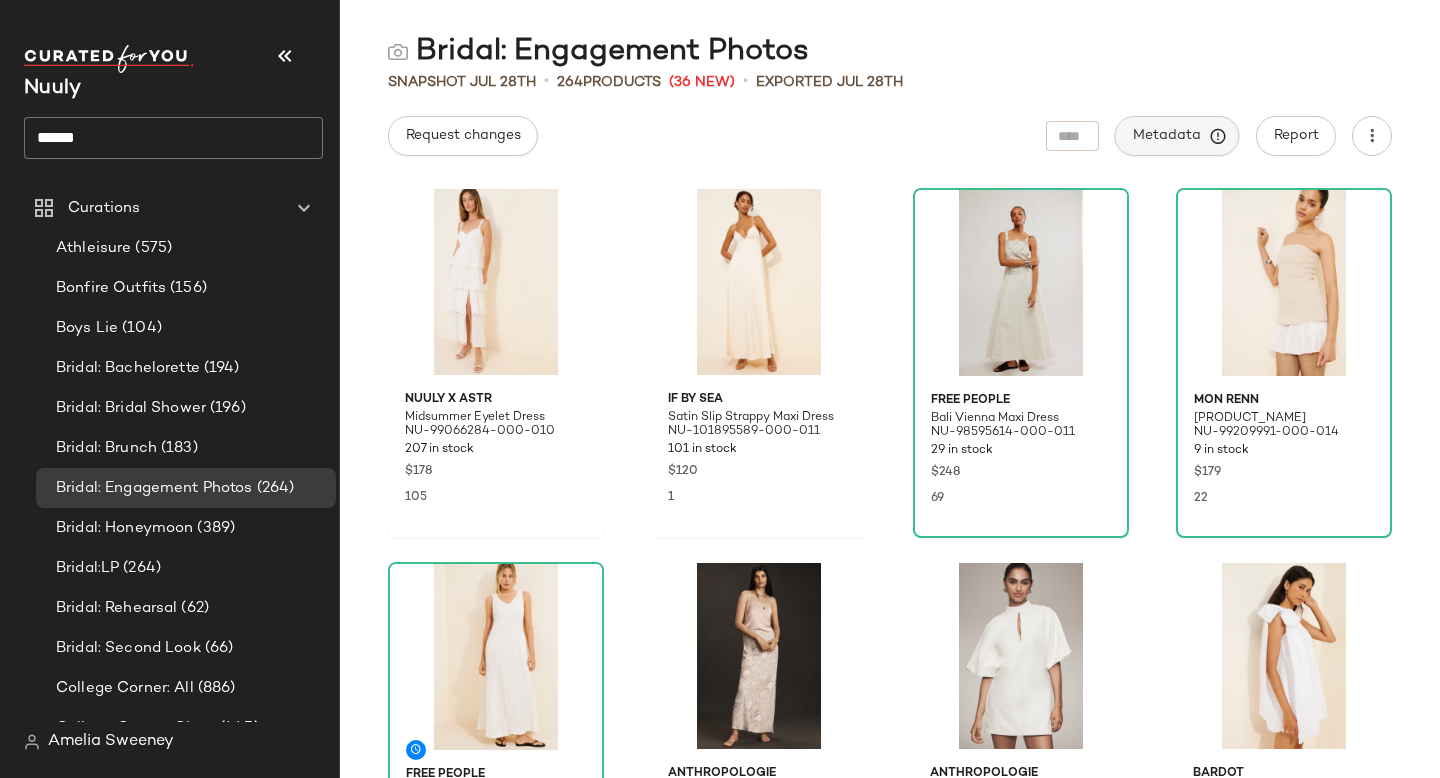 click on "Metadata" 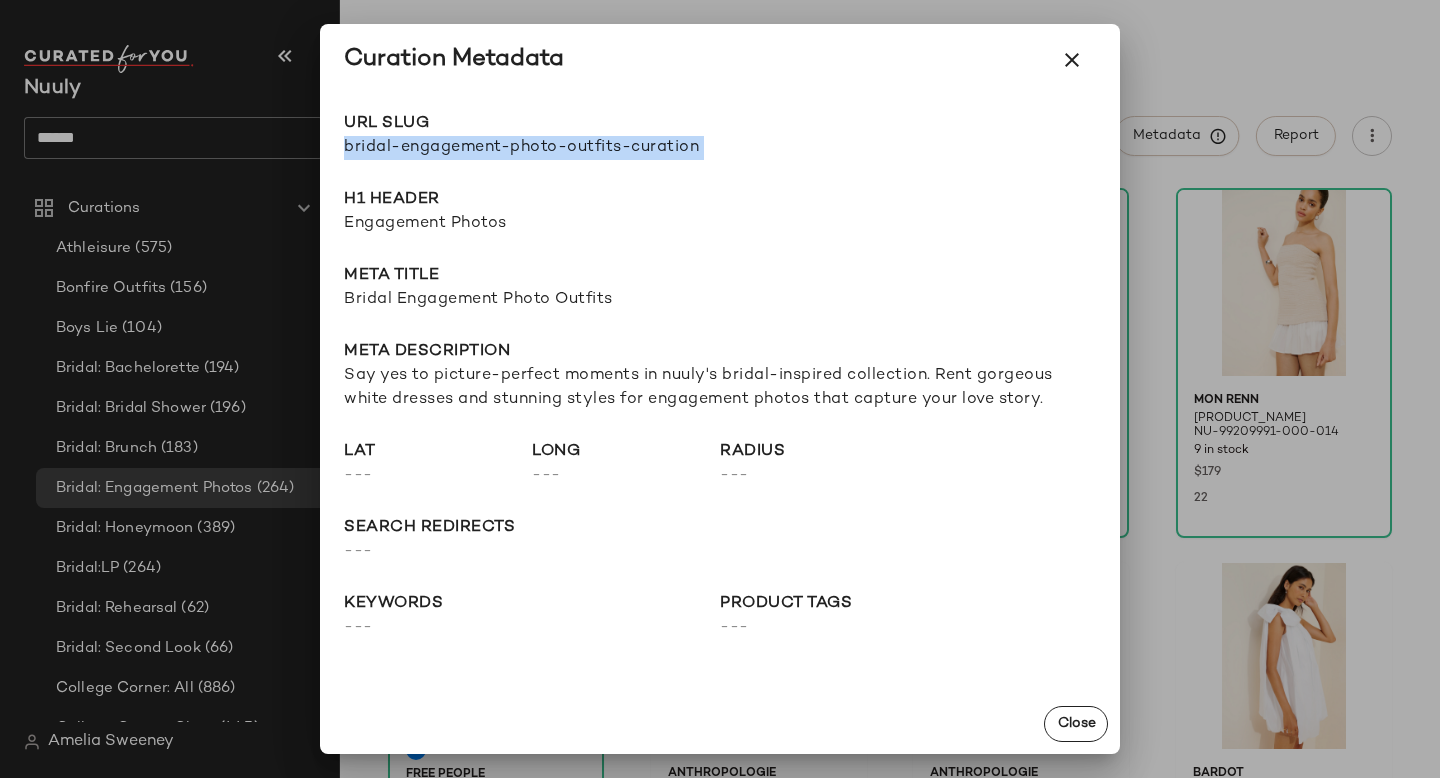 drag, startPoint x: 345, startPoint y: 145, endPoint x: 833, endPoint y: 157, distance: 488.14752 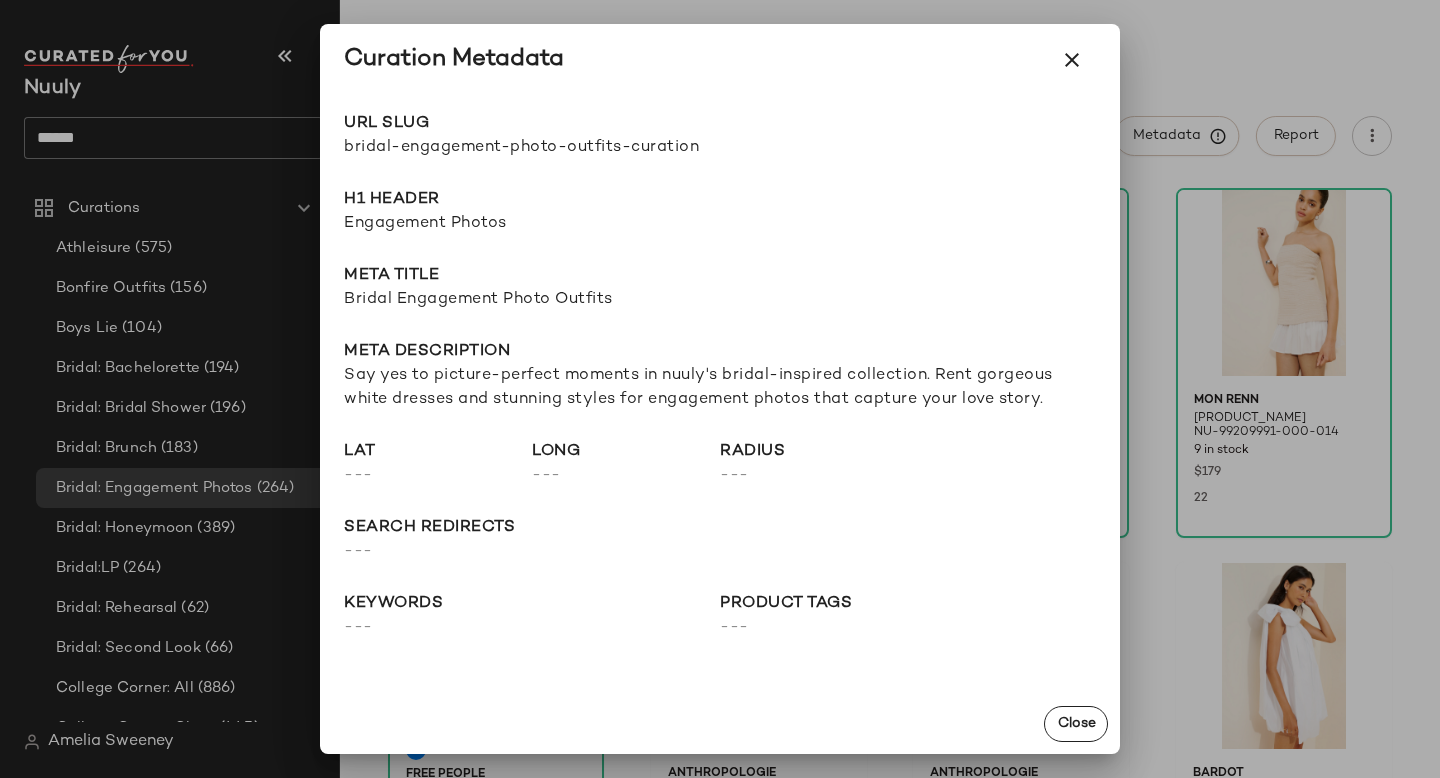 click at bounding box center (720, 389) 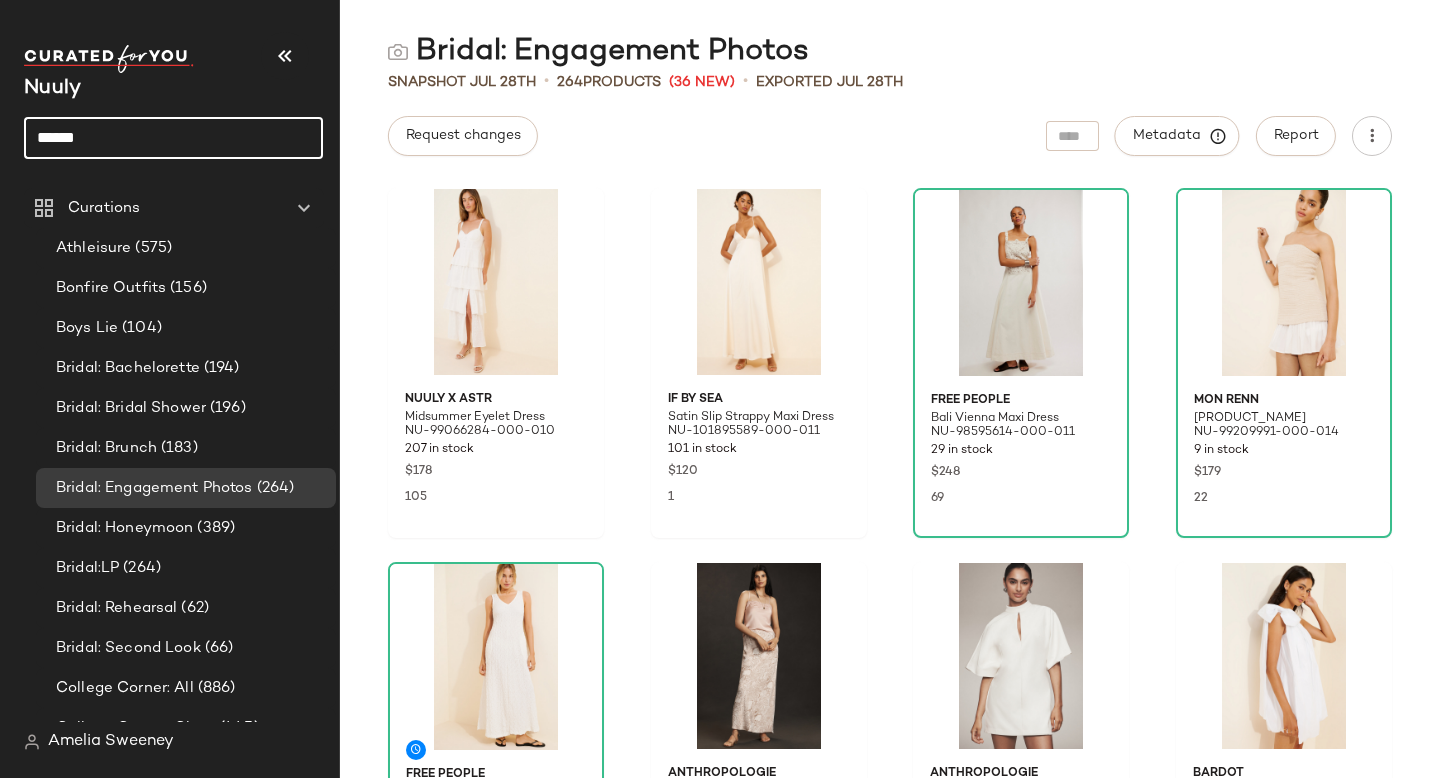 drag, startPoint x: 150, startPoint y: 139, endPoint x: 0, endPoint y: 138, distance: 150.00333 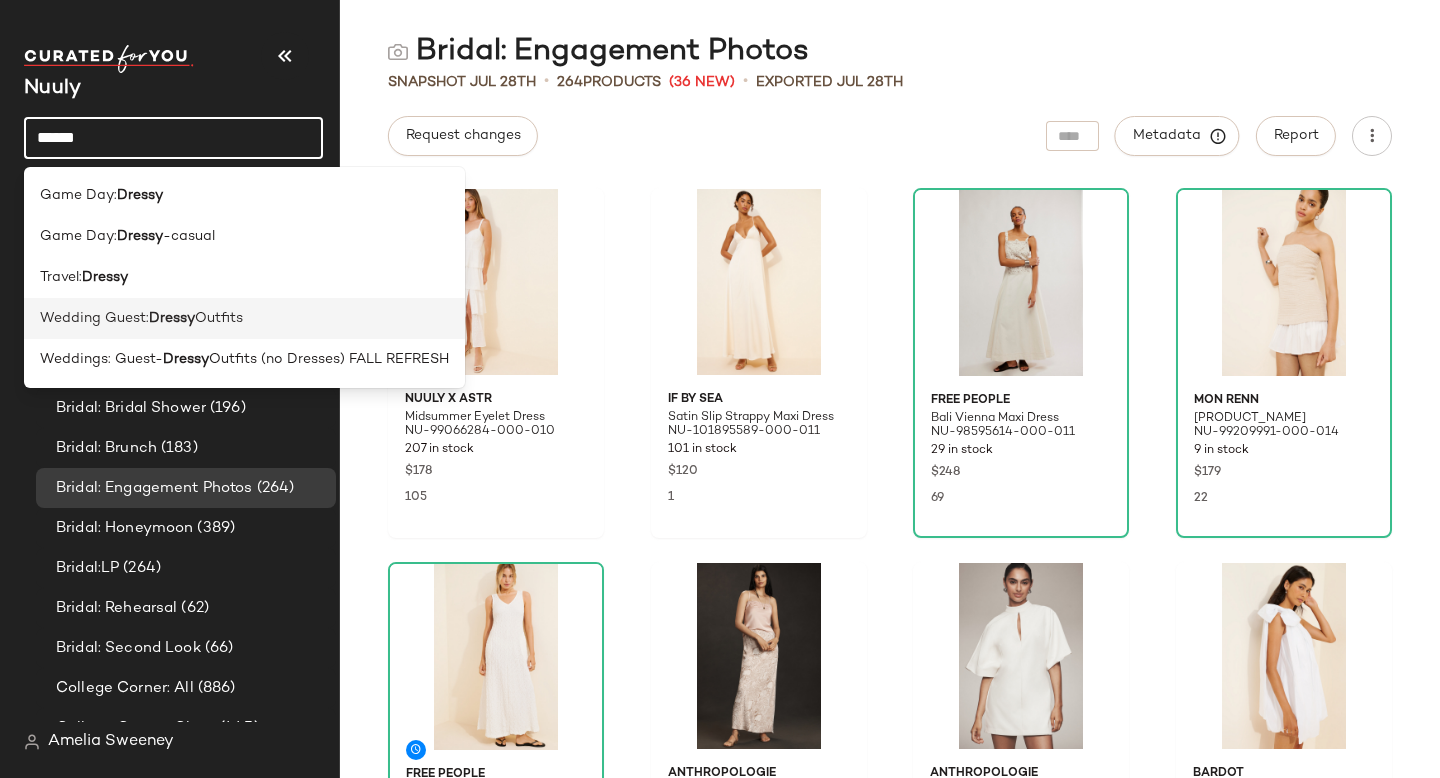 type on "******" 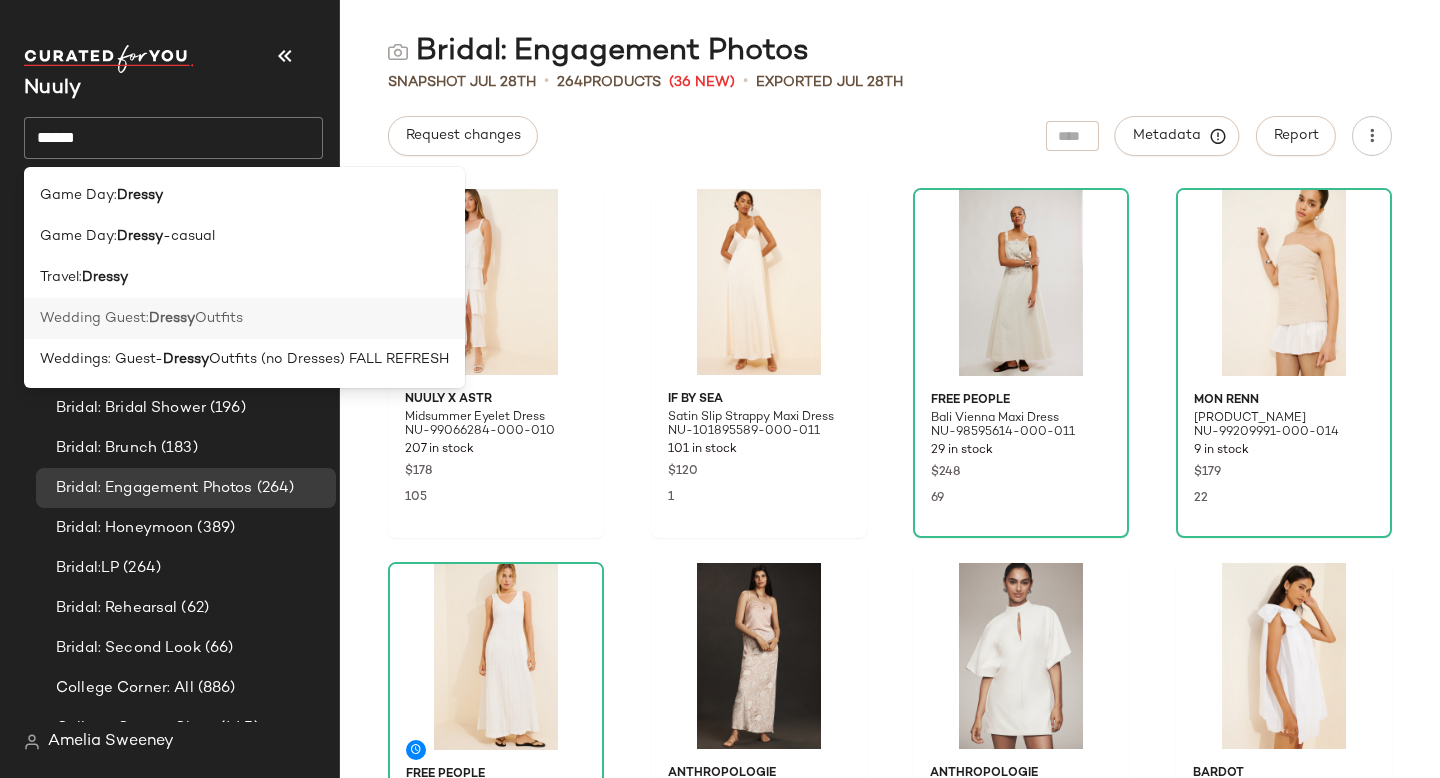 click on "Wedding Guest:" at bounding box center (94, 318) 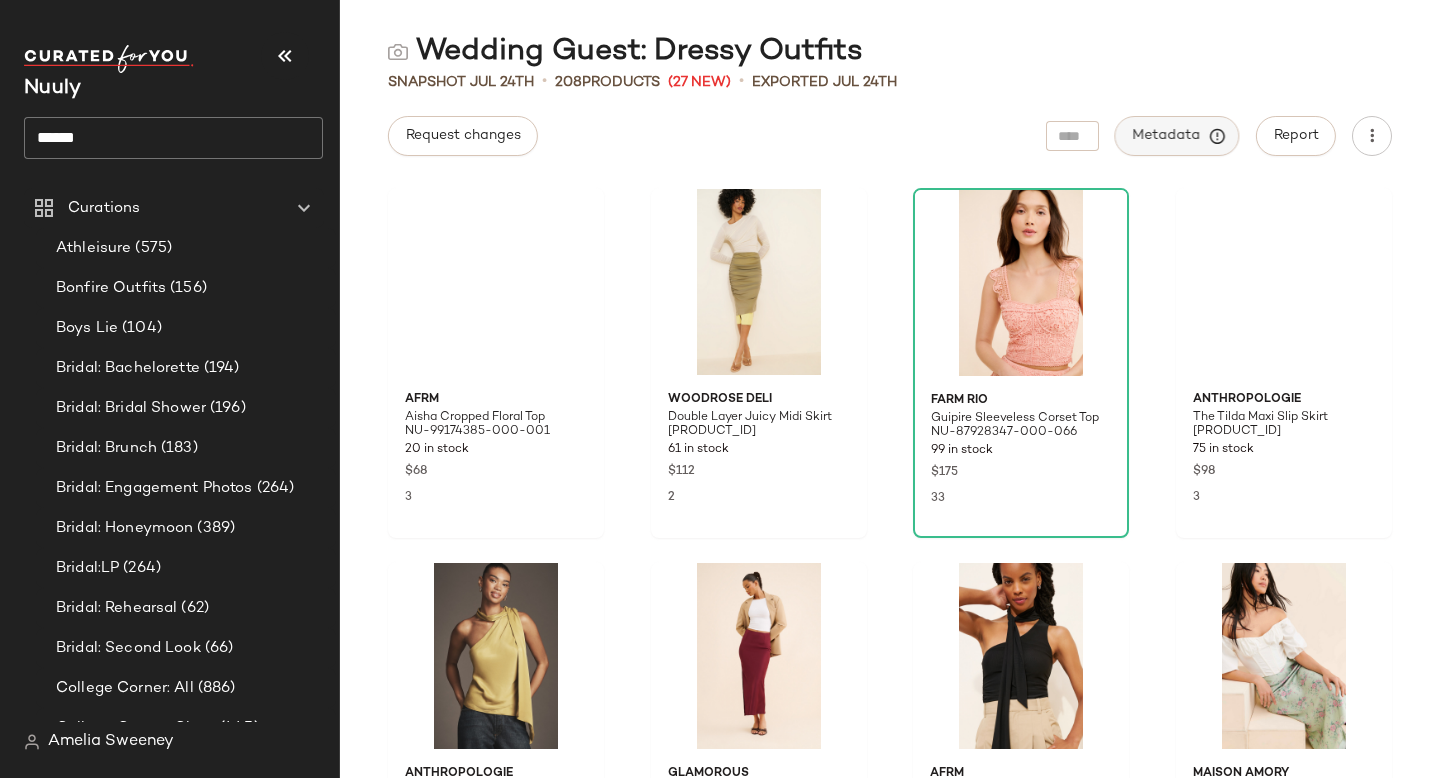 click on "Metadata" 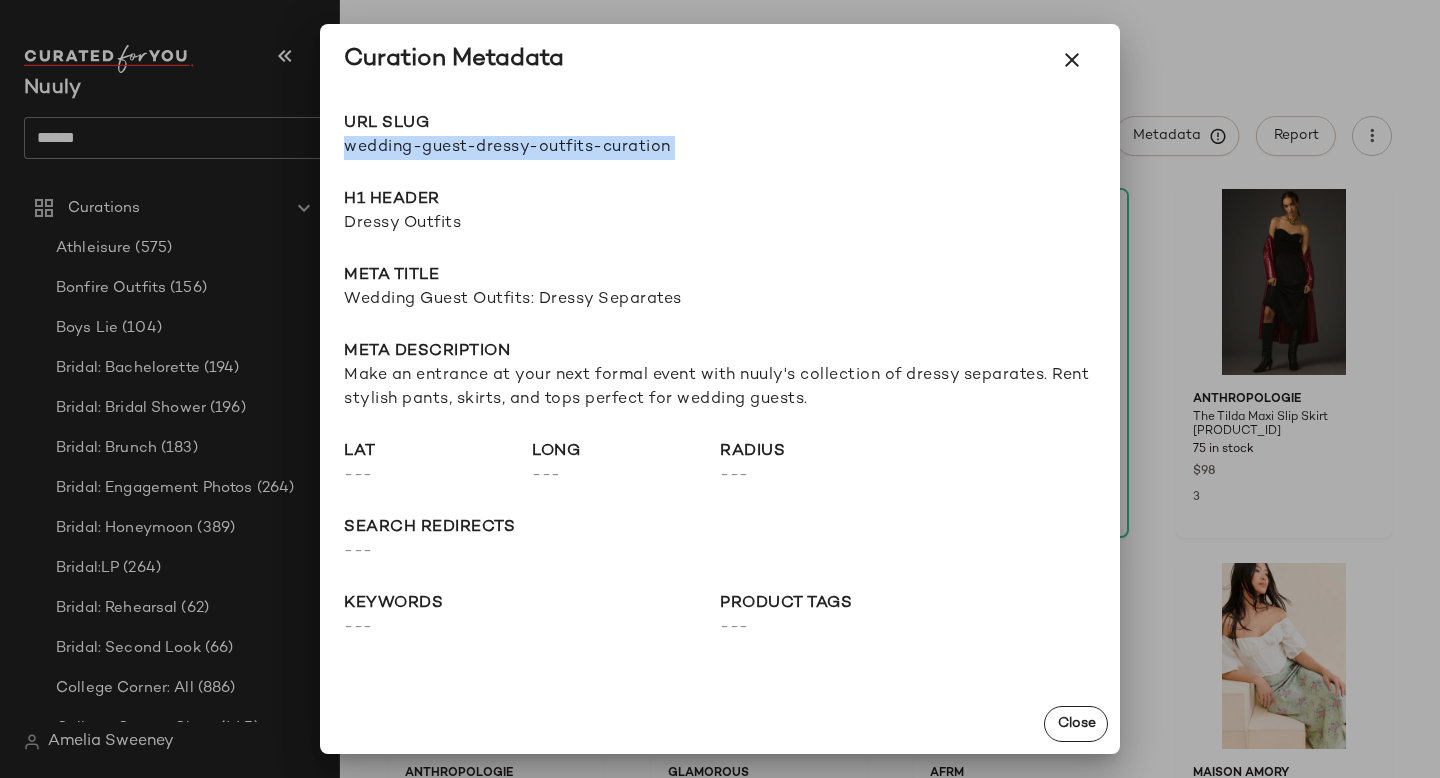 drag, startPoint x: 345, startPoint y: 145, endPoint x: 839, endPoint y: 145, distance: 494 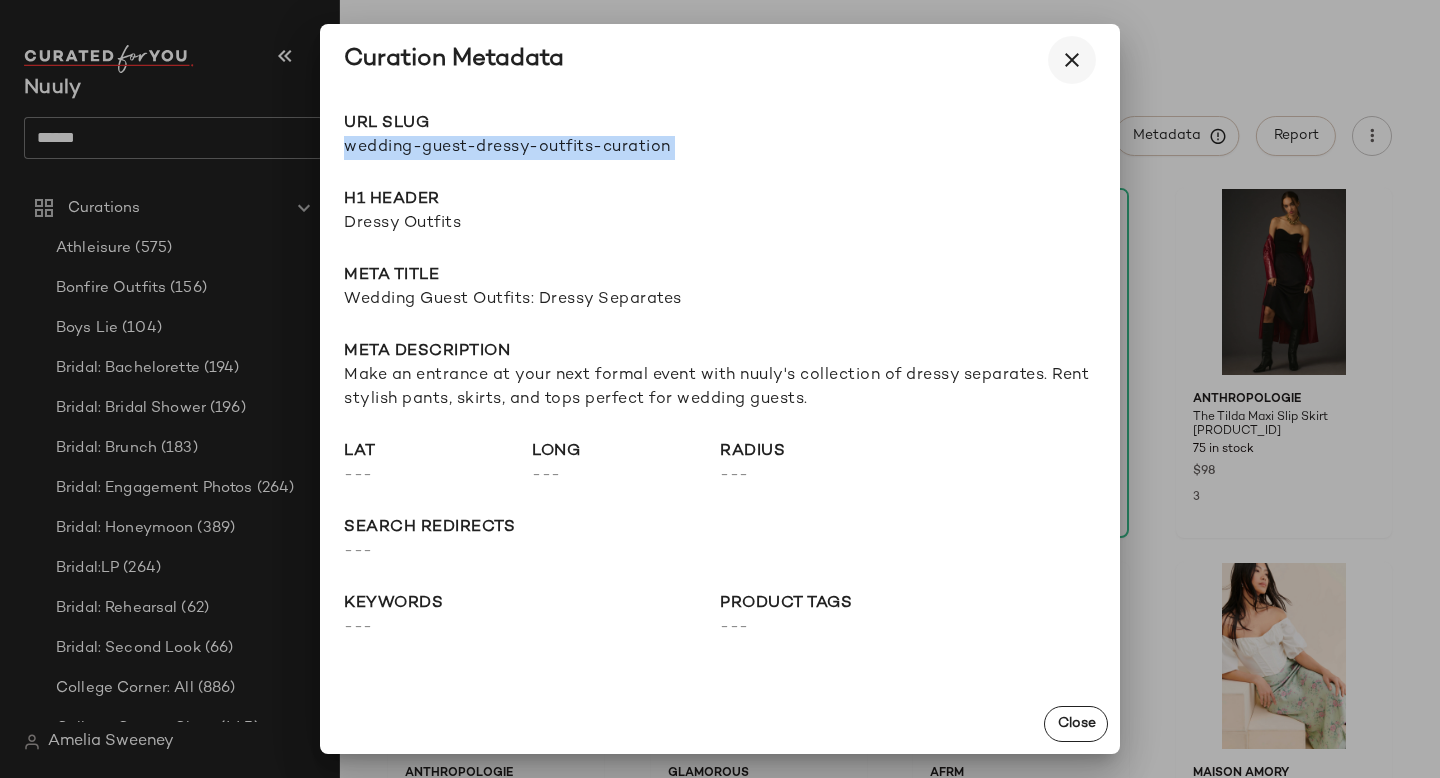 click at bounding box center [1072, 60] 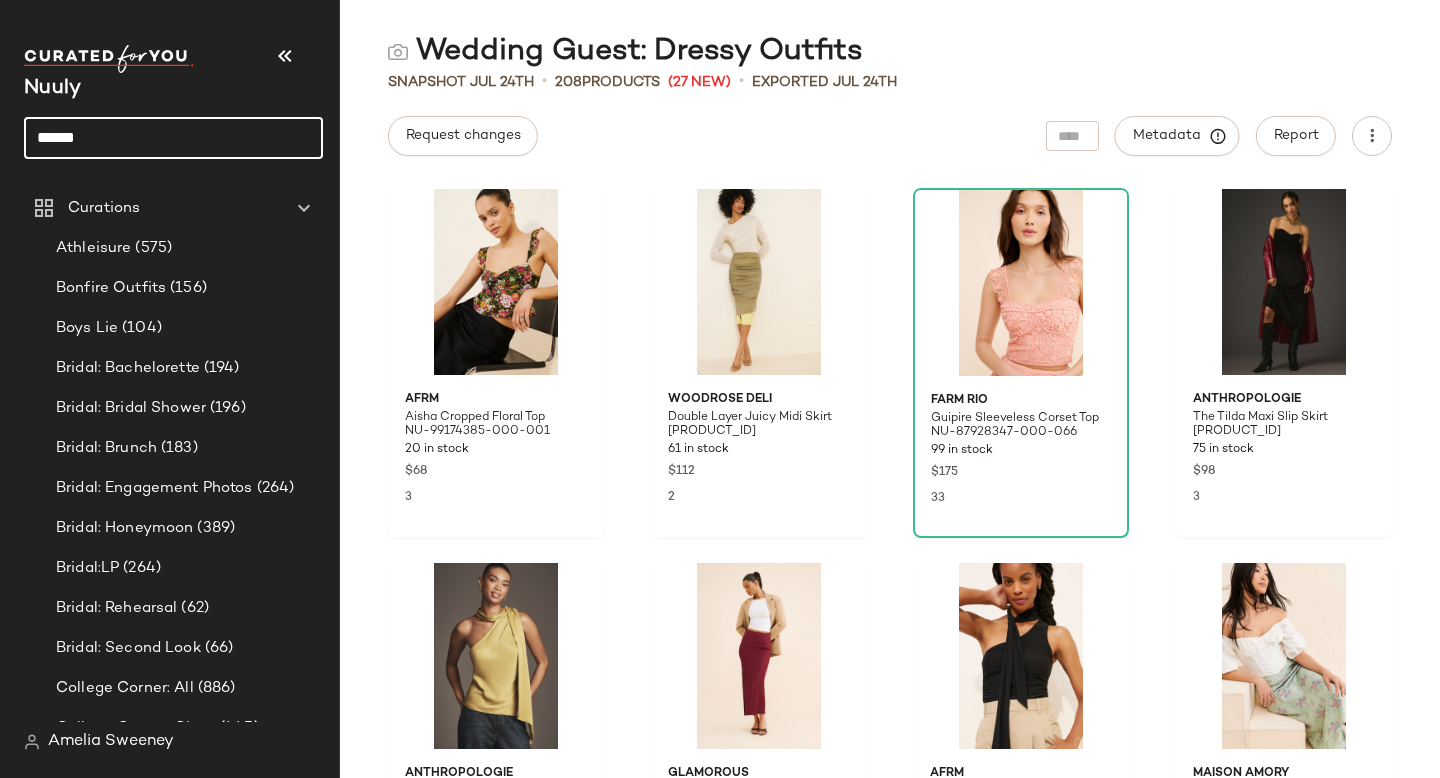 drag, startPoint x: 157, startPoint y: 133, endPoint x: 0, endPoint y: 133, distance: 157 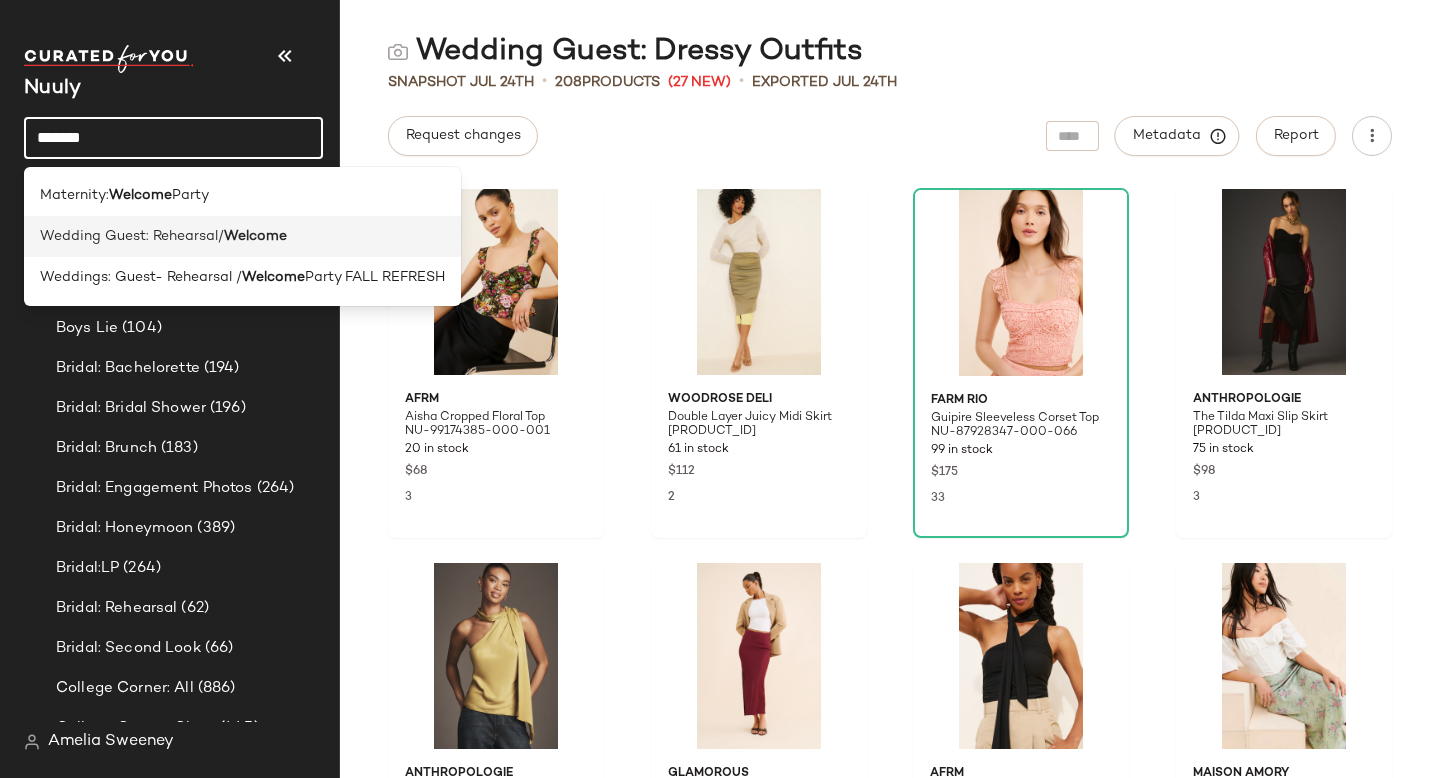type on "*******" 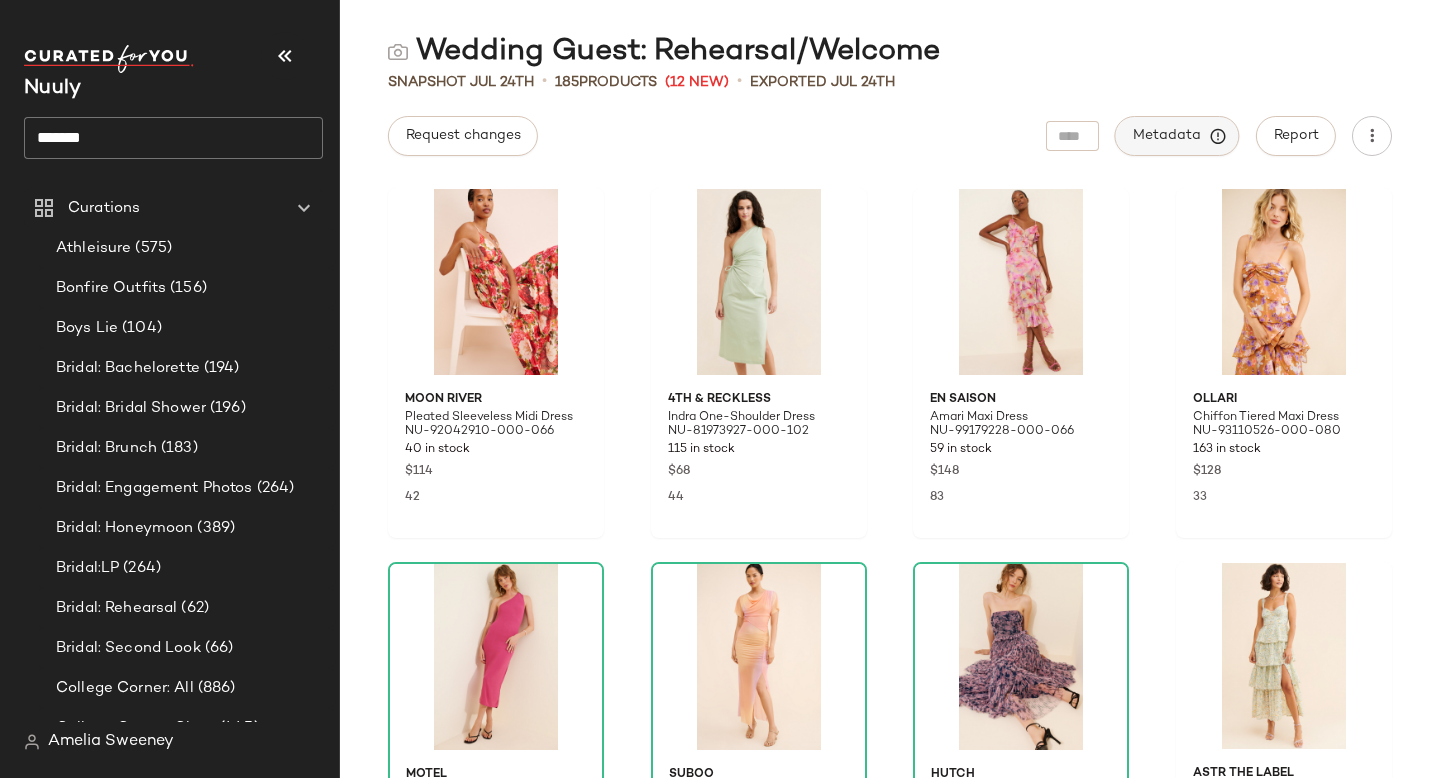 click on "Metadata" at bounding box center [1177, 136] 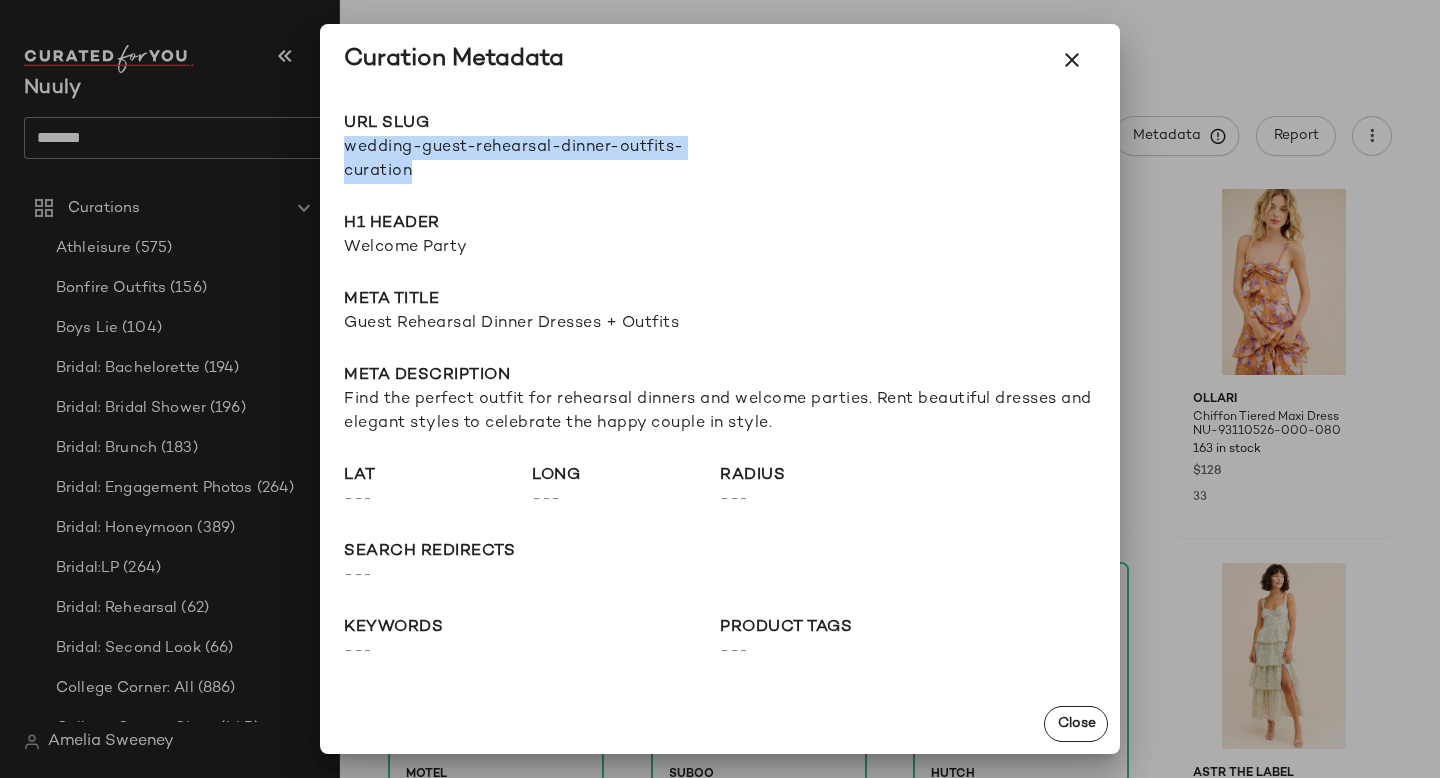 drag, startPoint x: 344, startPoint y: 145, endPoint x: 496, endPoint y: 170, distance: 154.0422 